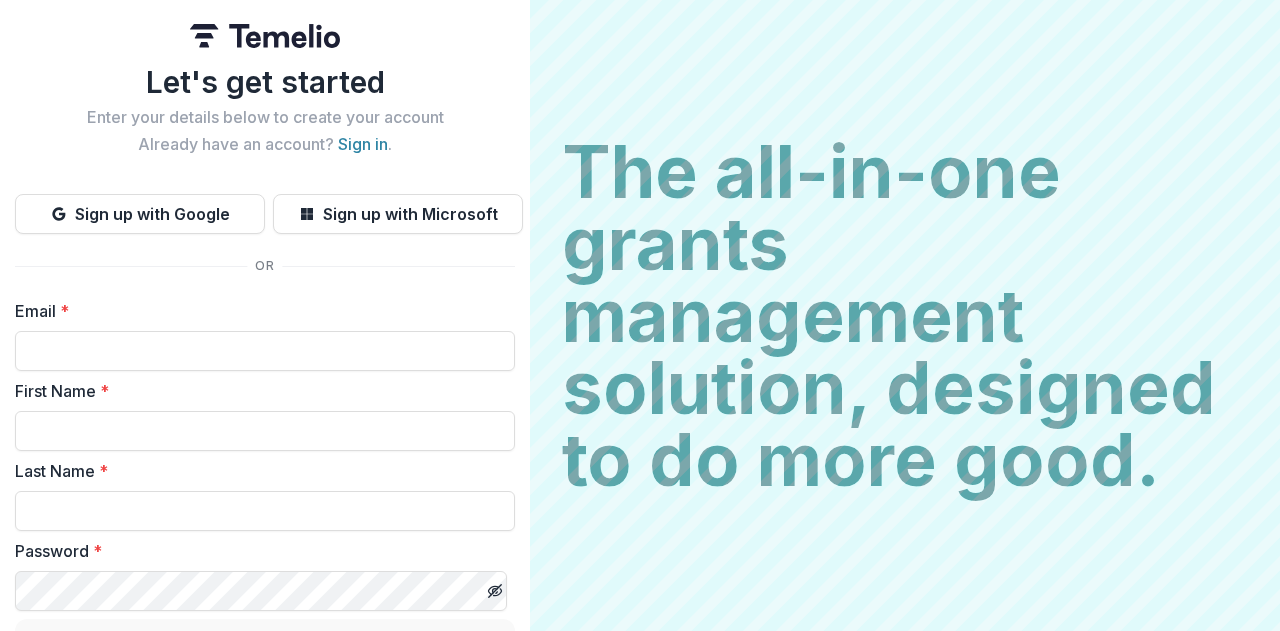 scroll, scrollTop: 0, scrollLeft: 0, axis: both 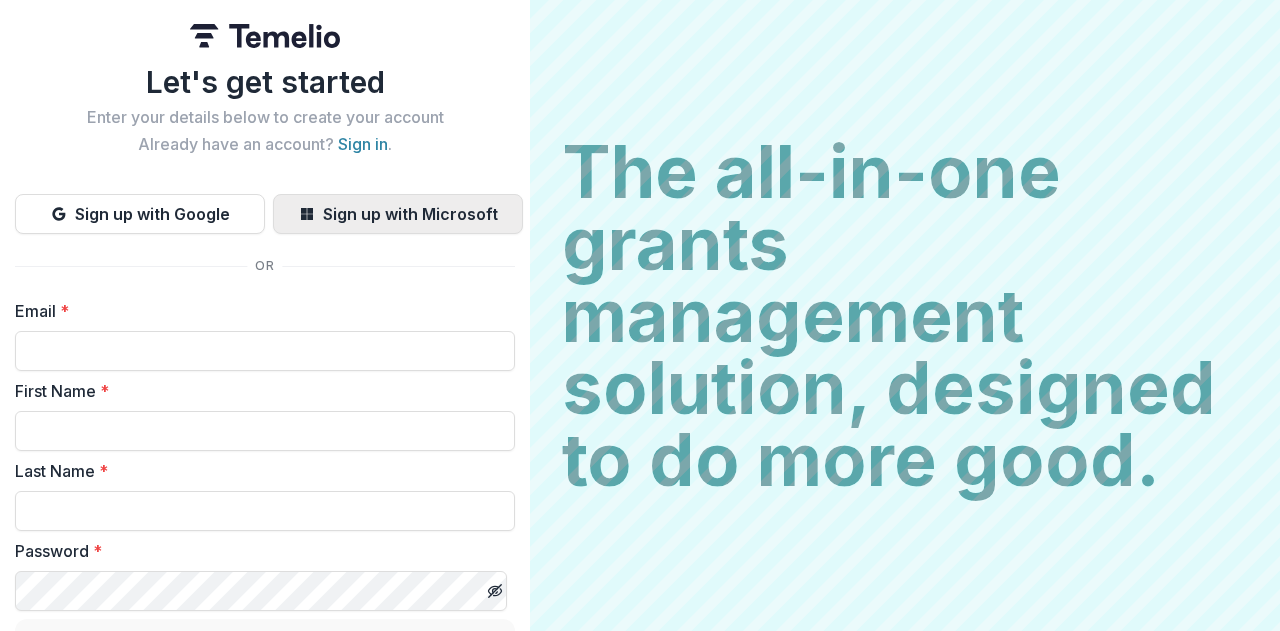 click on "Sign up with Microsoft" at bounding box center [398, 214] 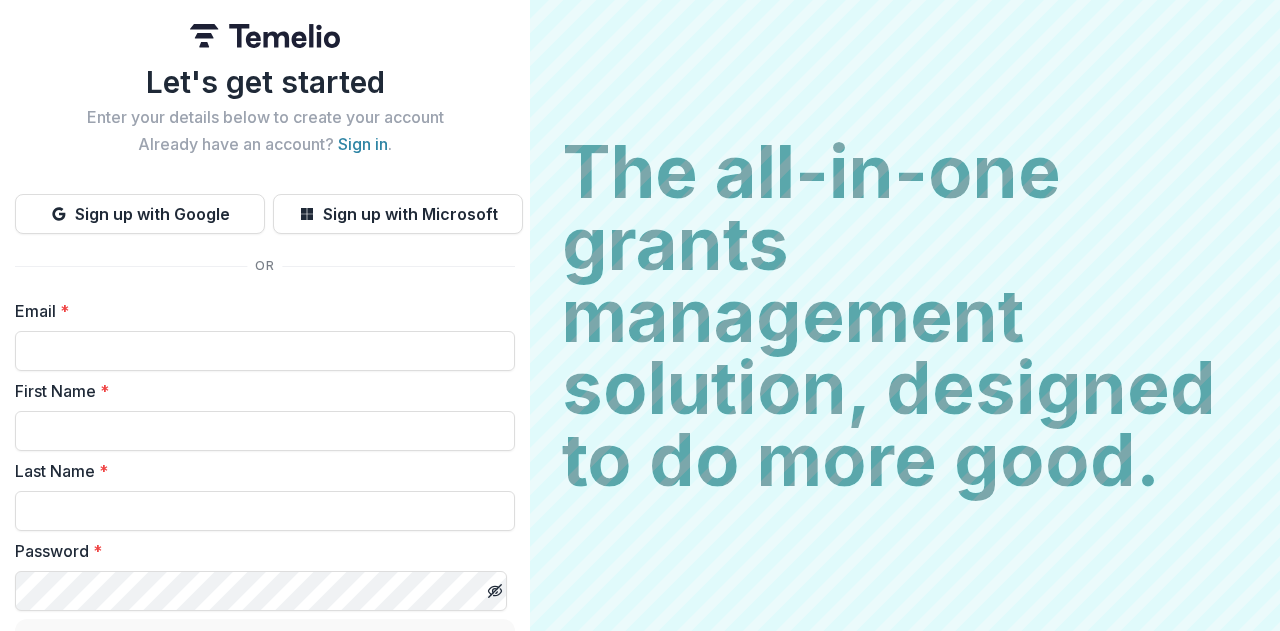 scroll, scrollTop: 0, scrollLeft: 0, axis: both 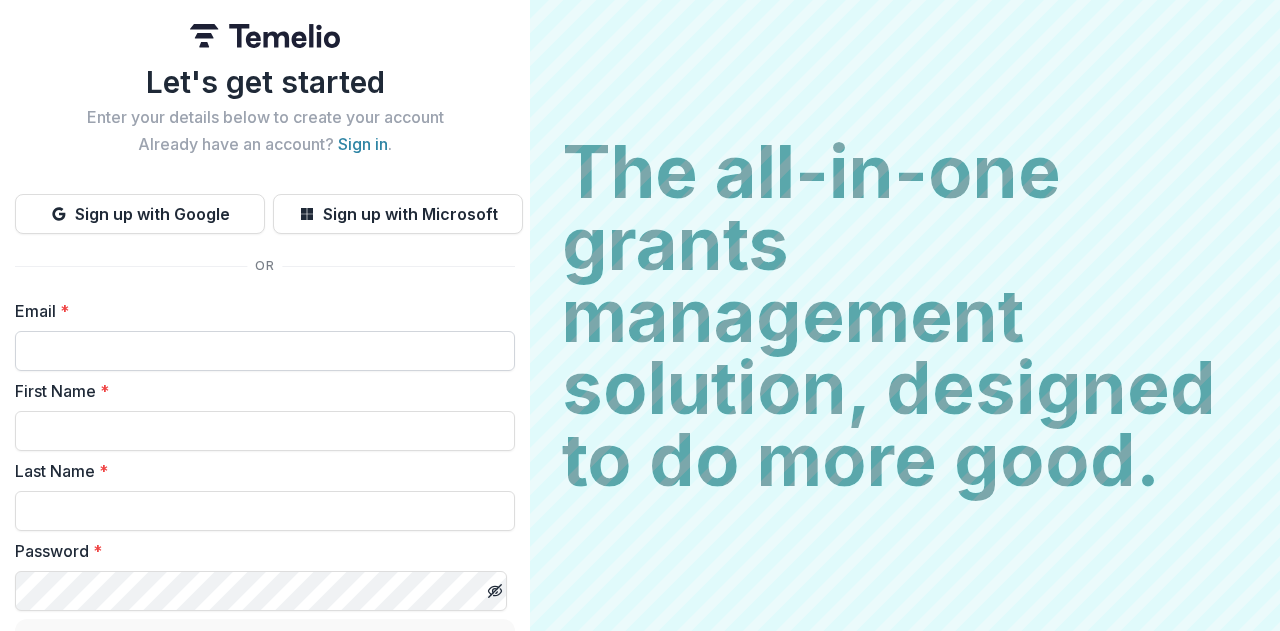 click on "Email *" at bounding box center [265, 351] 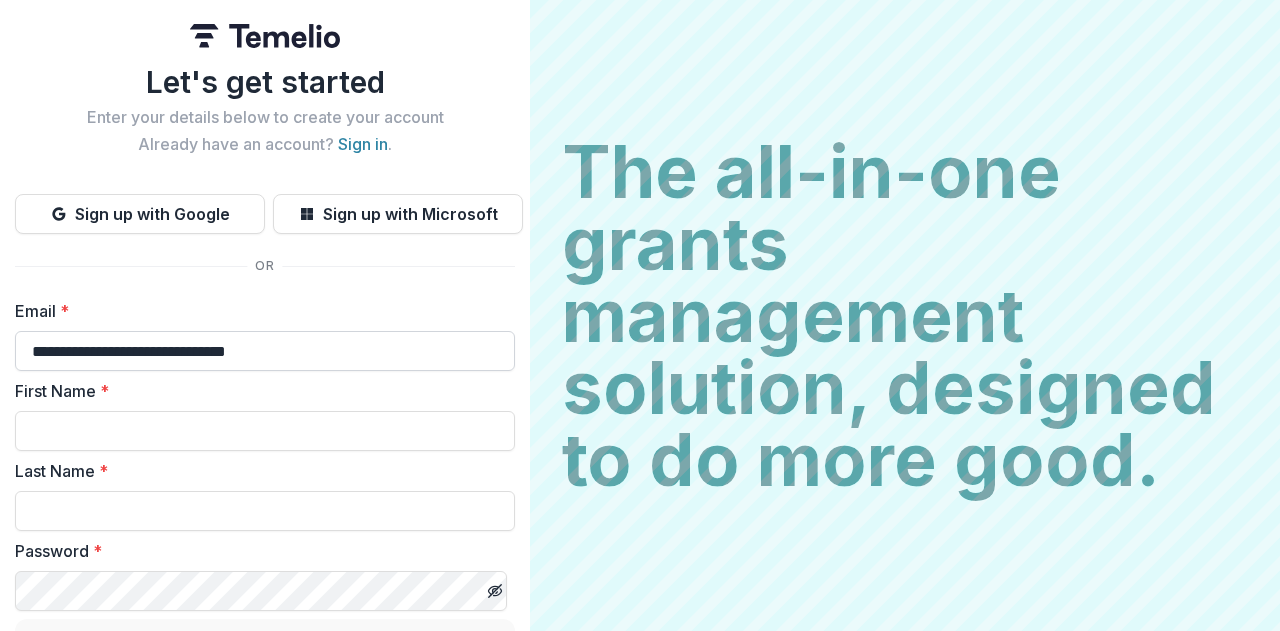 type on "********" 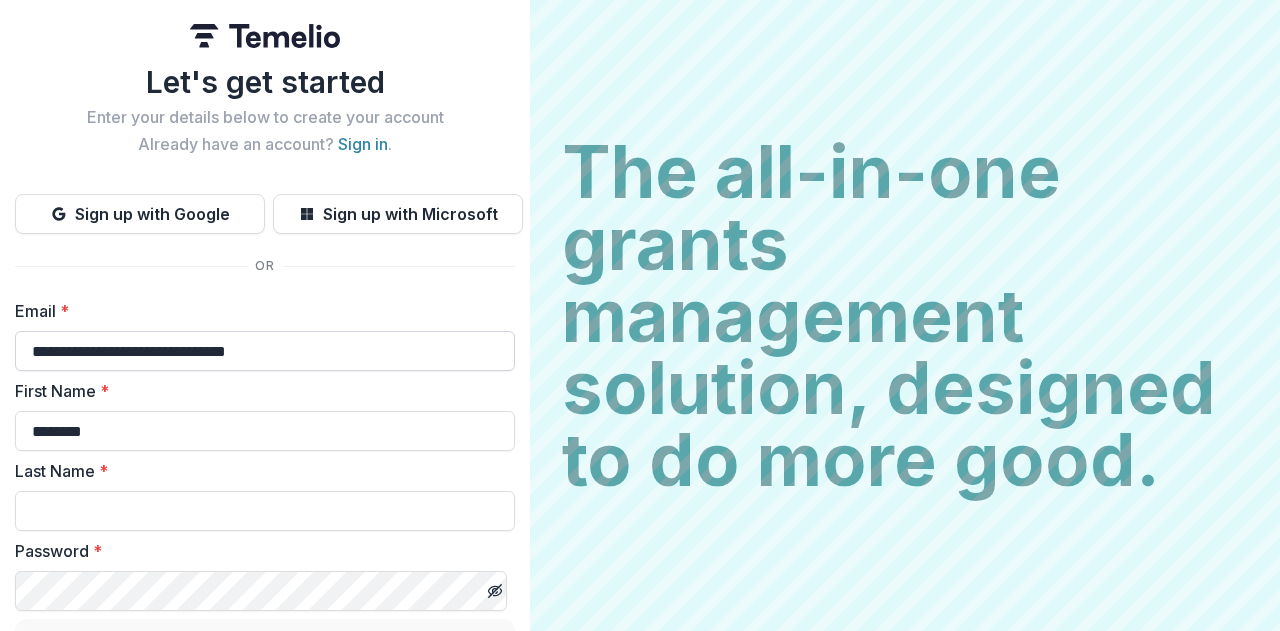 type on "*******" 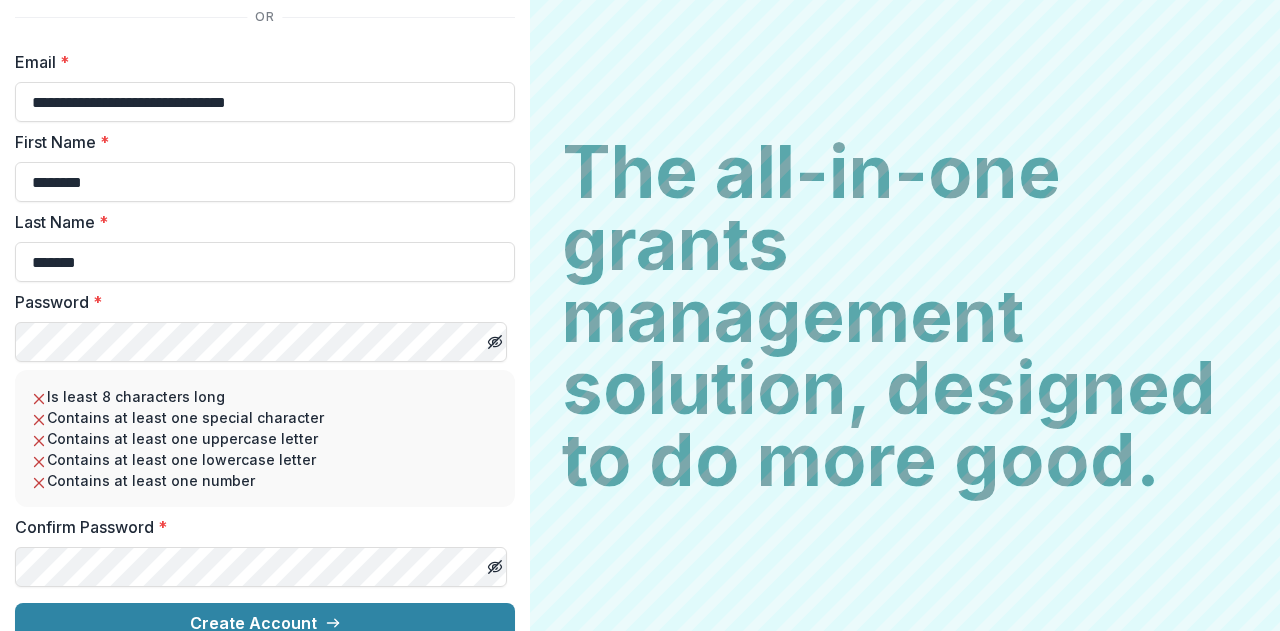scroll, scrollTop: 276, scrollLeft: 0, axis: vertical 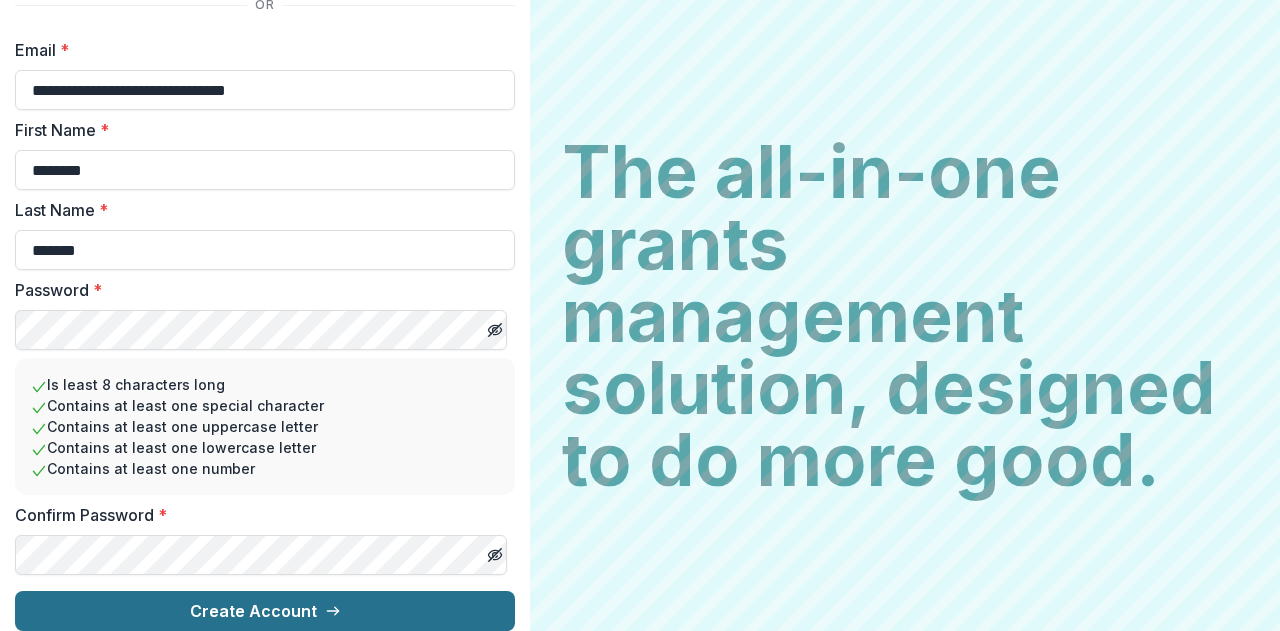 click 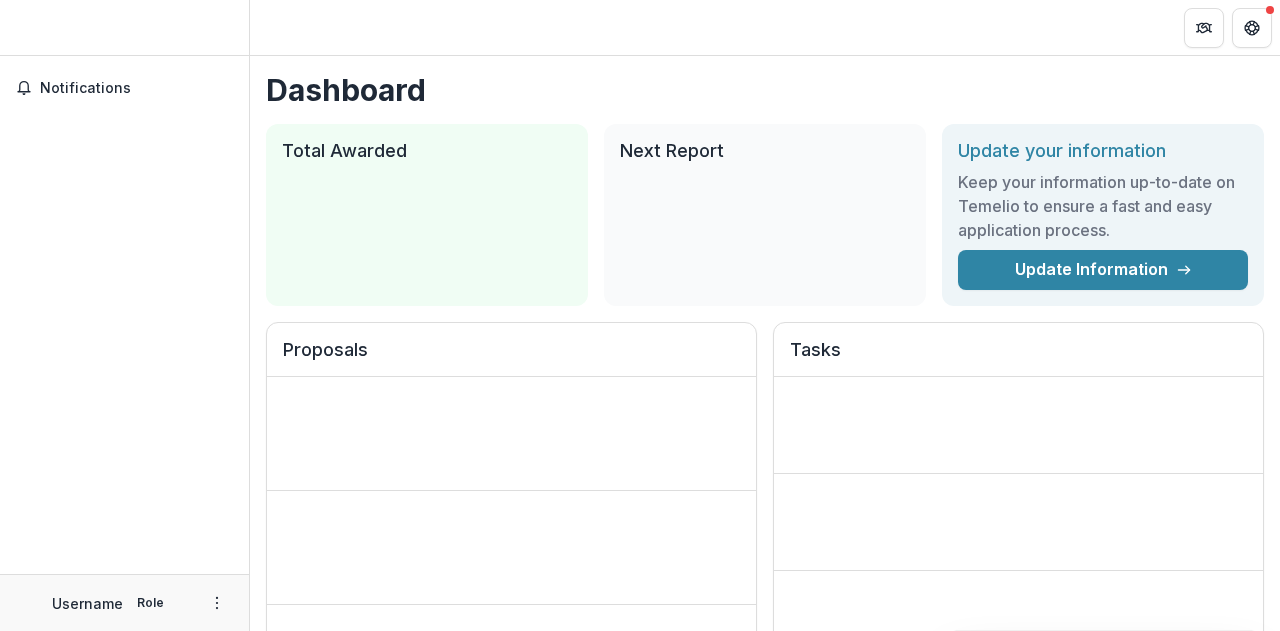scroll, scrollTop: 0, scrollLeft: 0, axis: both 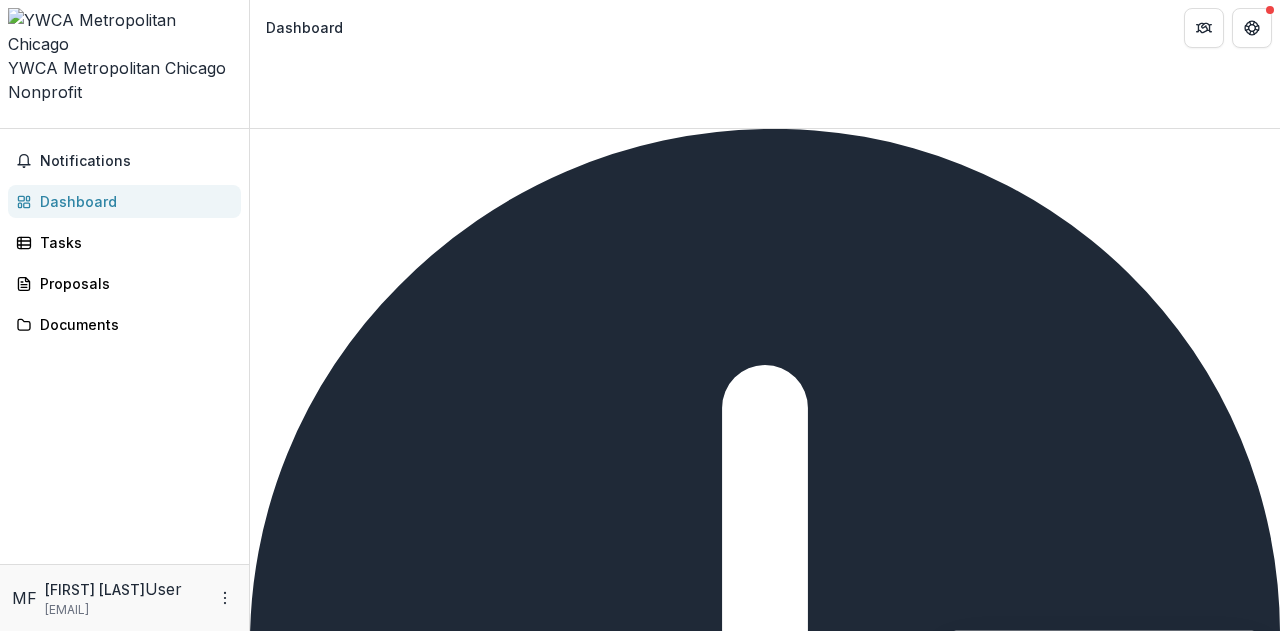 click on "Complete" at bounding box center (298, 1219) 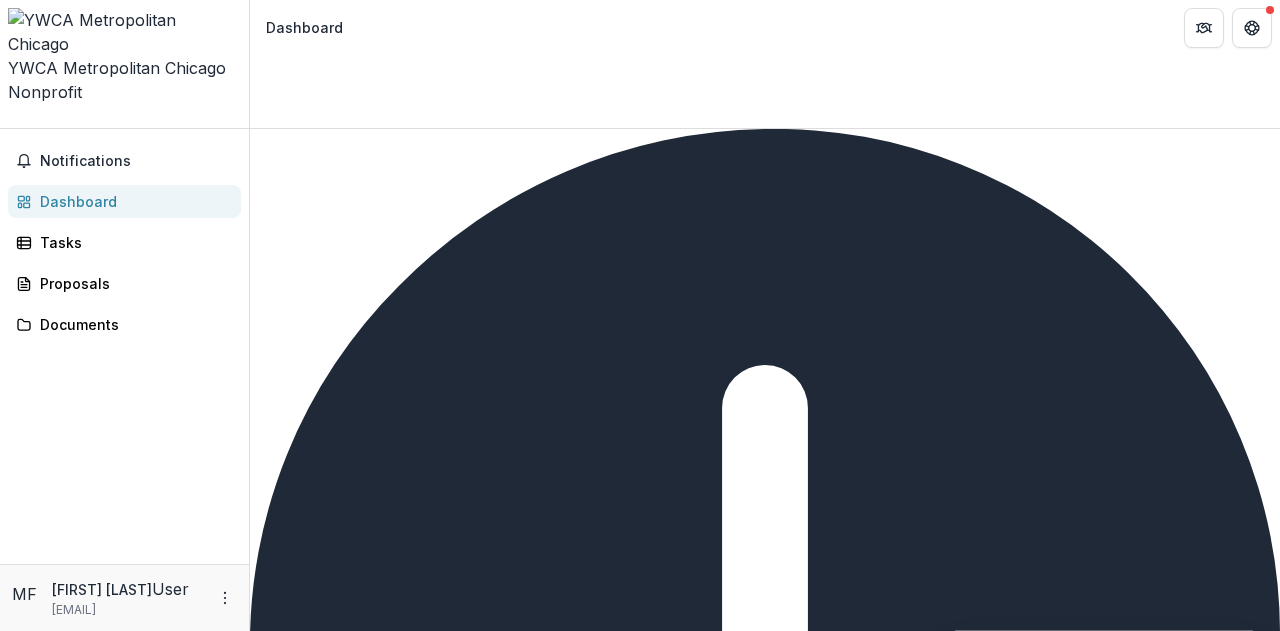 scroll, scrollTop: 600, scrollLeft: 0, axis: vertical 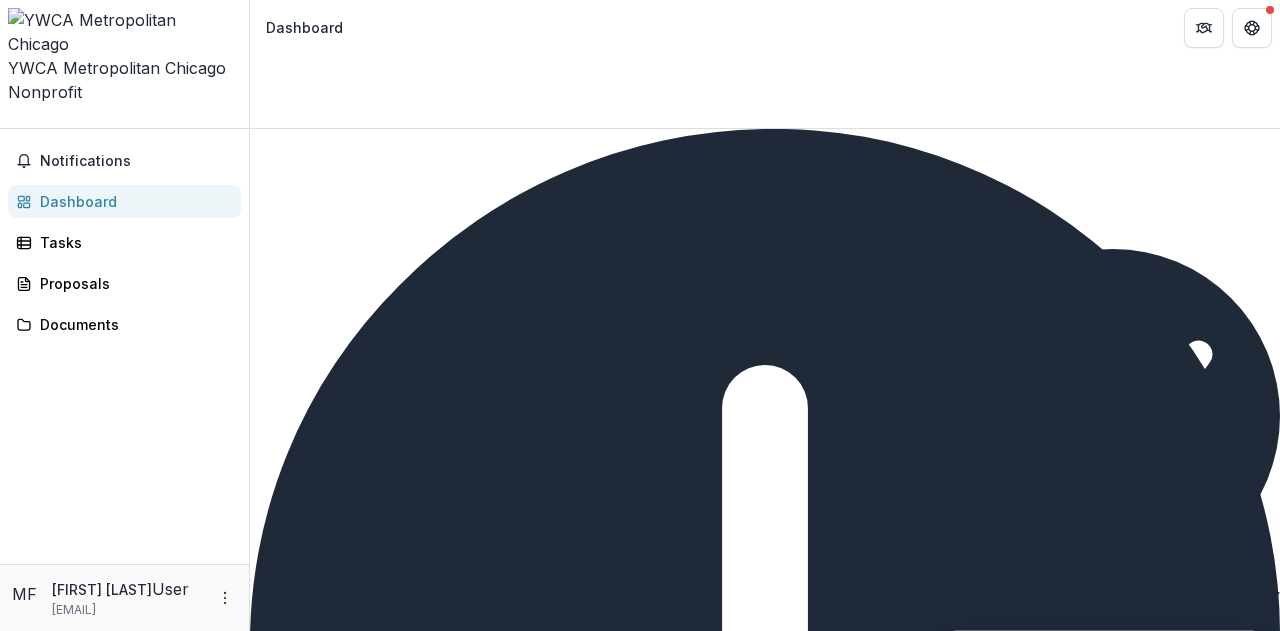 click on "click to browse" at bounding box center (231, 4216) 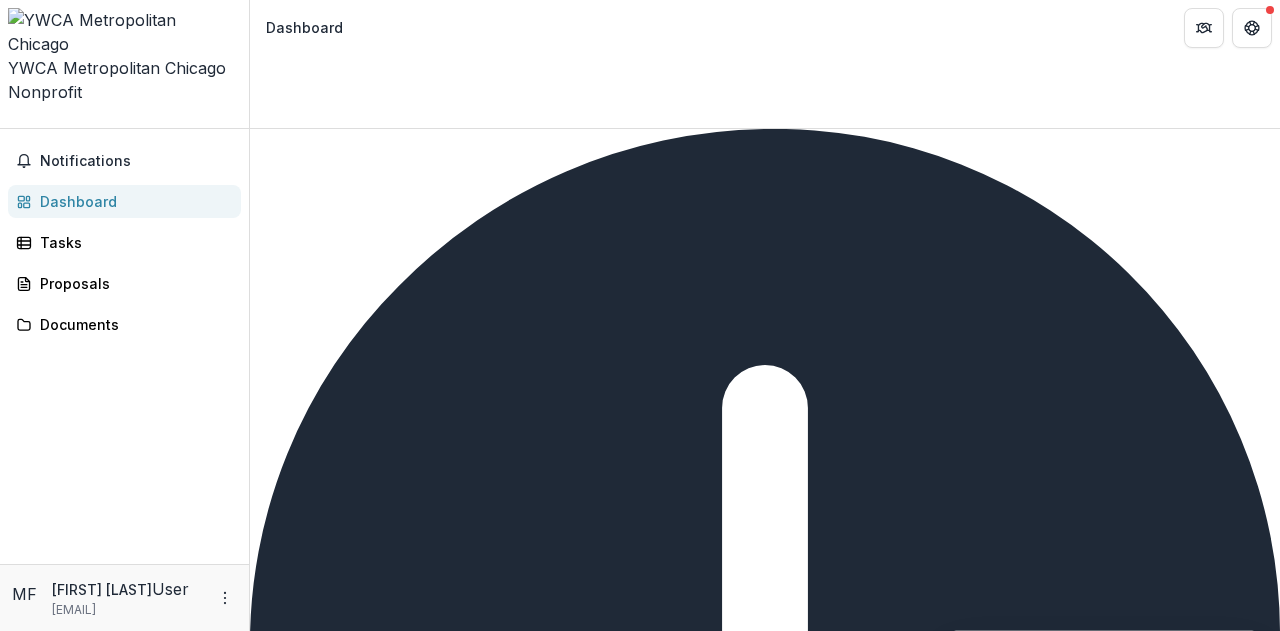 type on "**********" 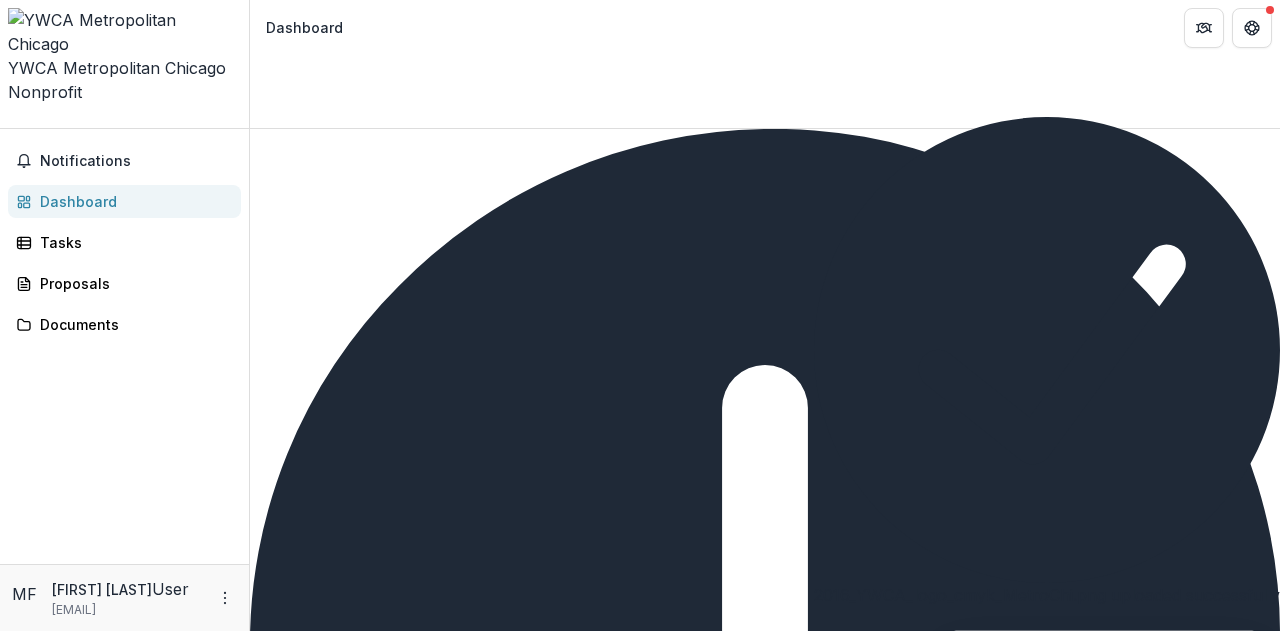 scroll, scrollTop: 1700, scrollLeft: 0, axis: vertical 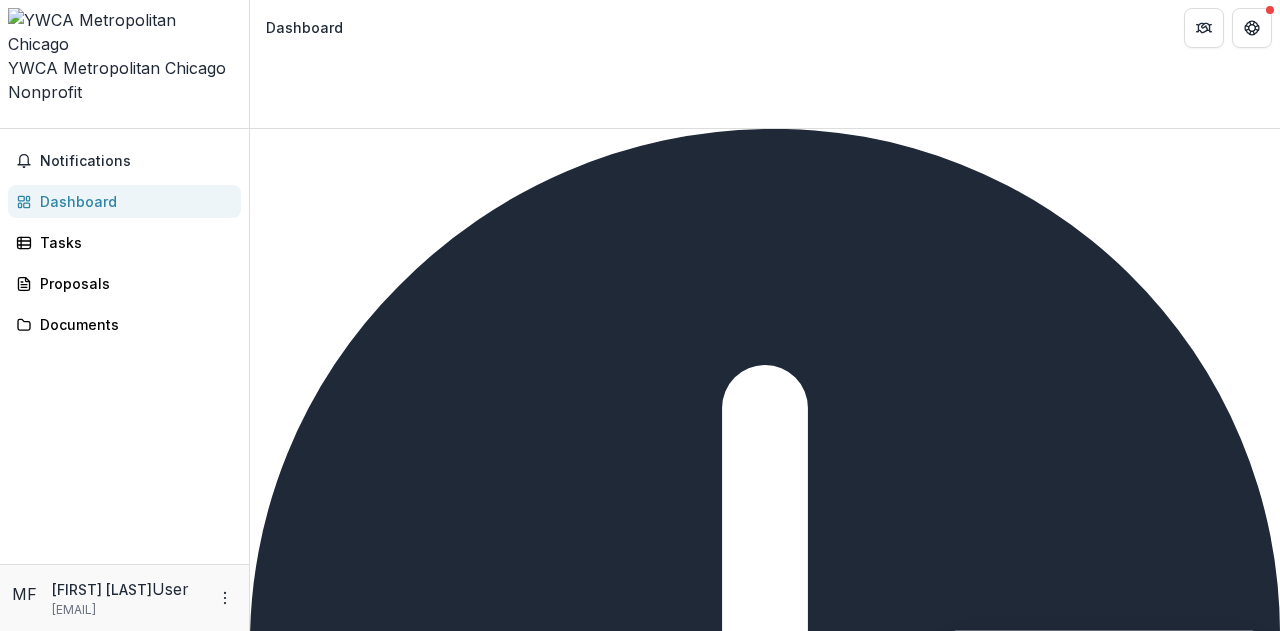 type on "**********" 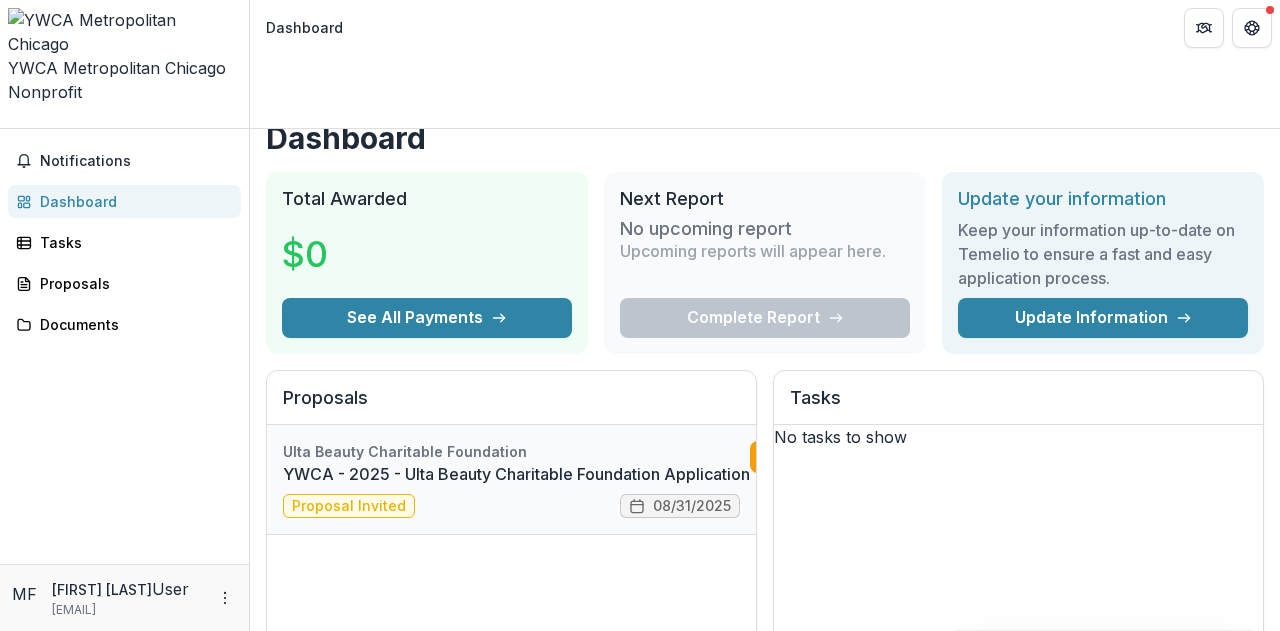 scroll, scrollTop: 0, scrollLeft: 0, axis: both 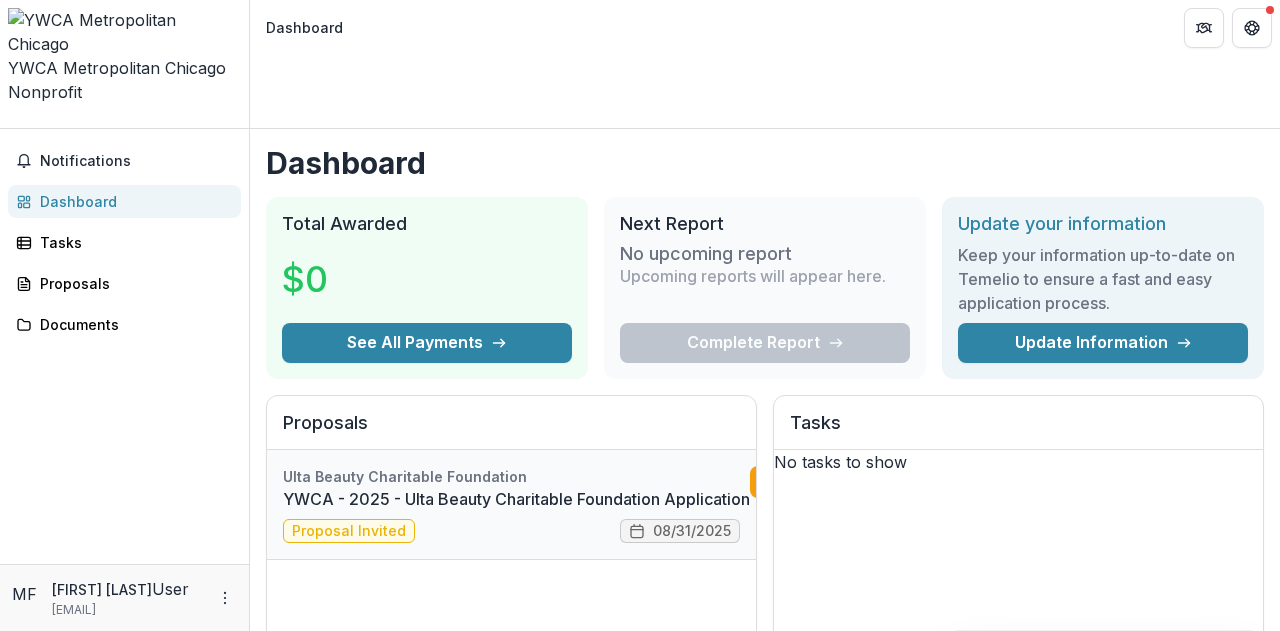 click on "YWCA - 2025 - Ulta Beauty Charitable Foundation Application" at bounding box center [516, 499] 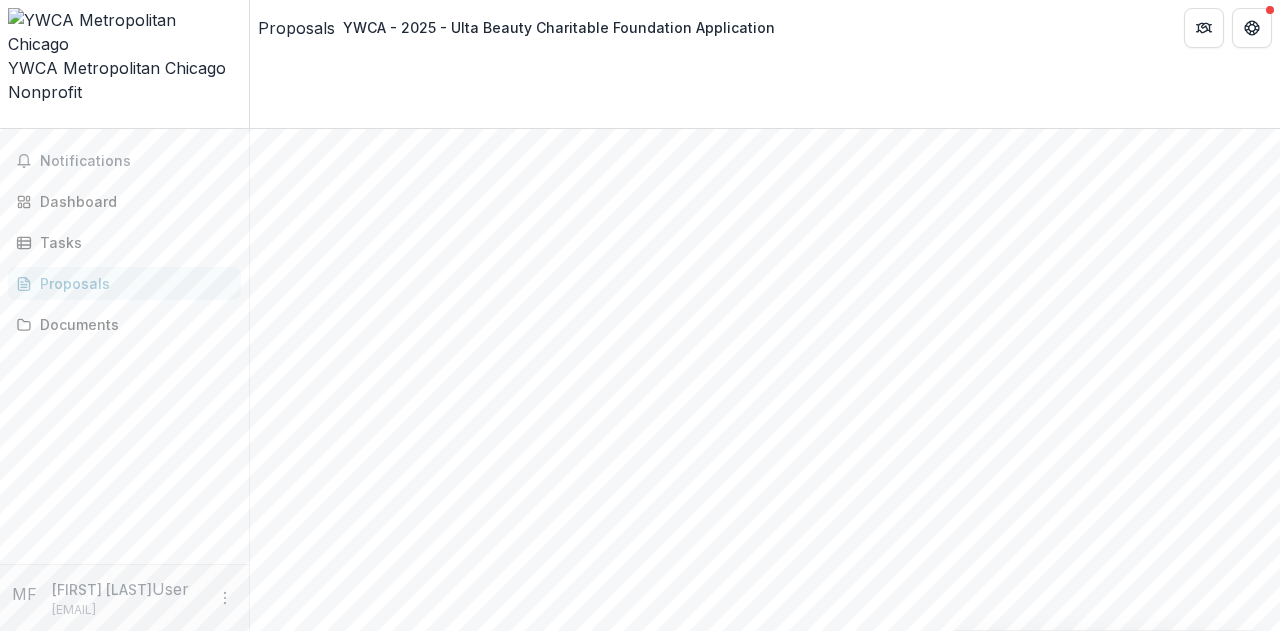 scroll, scrollTop: 0, scrollLeft: 0, axis: both 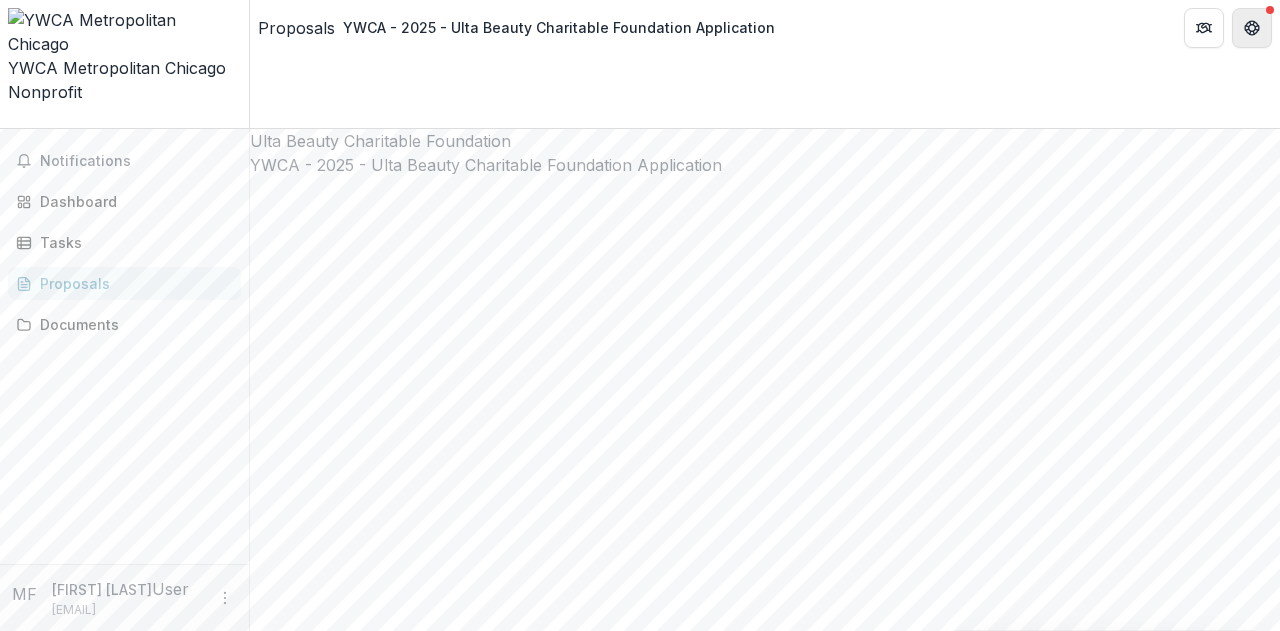 click 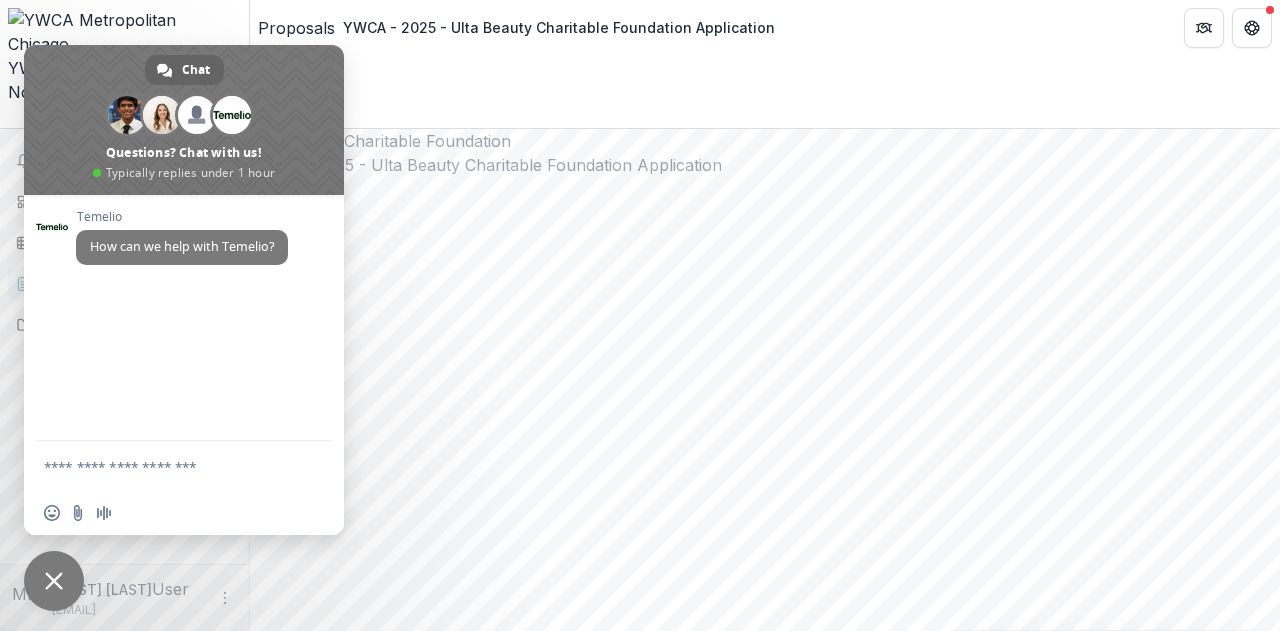 click at bounding box center (54, 581) 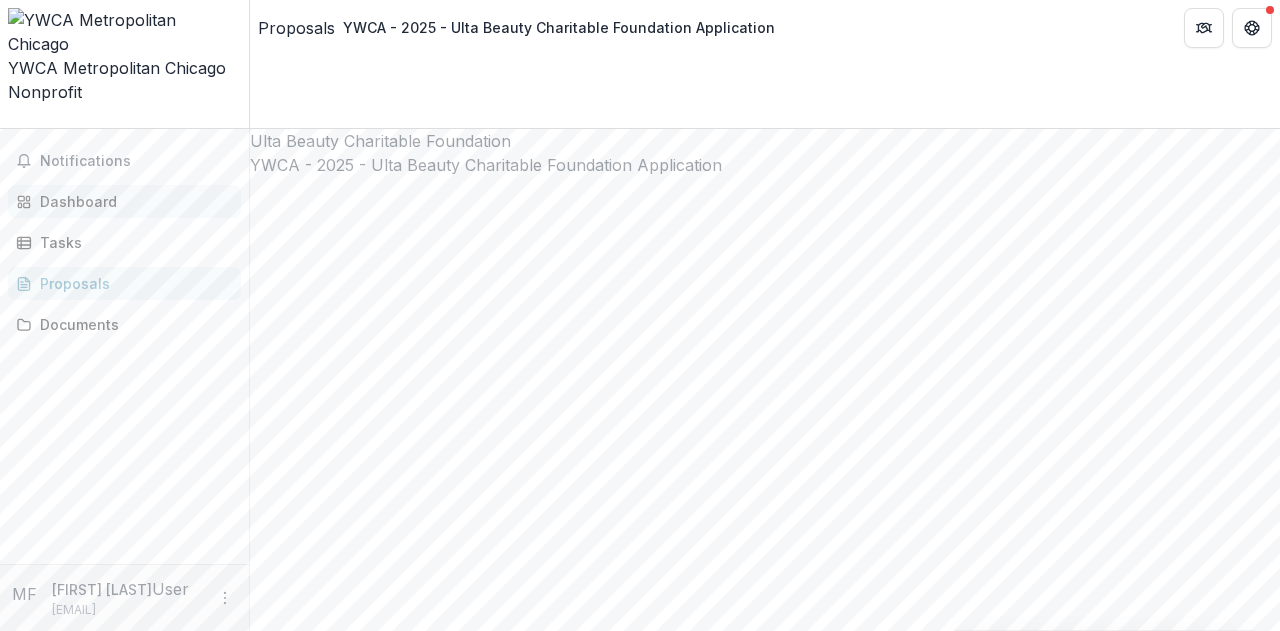 click on "Dashboard" at bounding box center (132, 201) 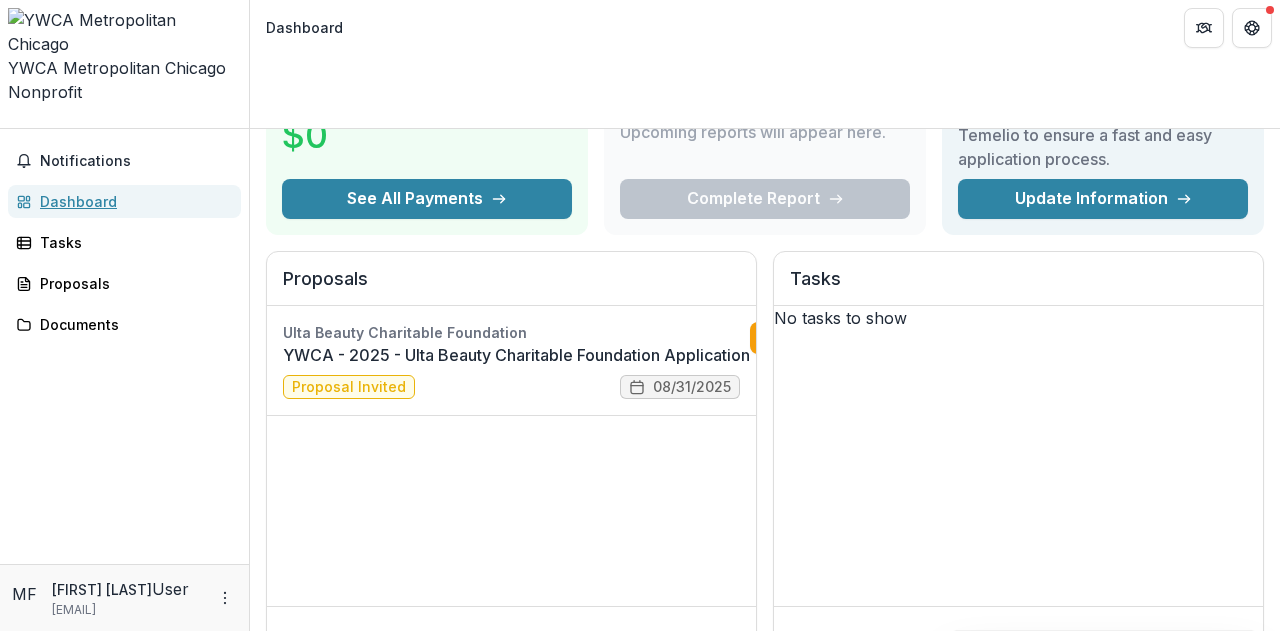 scroll, scrollTop: 0, scrollLeft: 0, axis: both 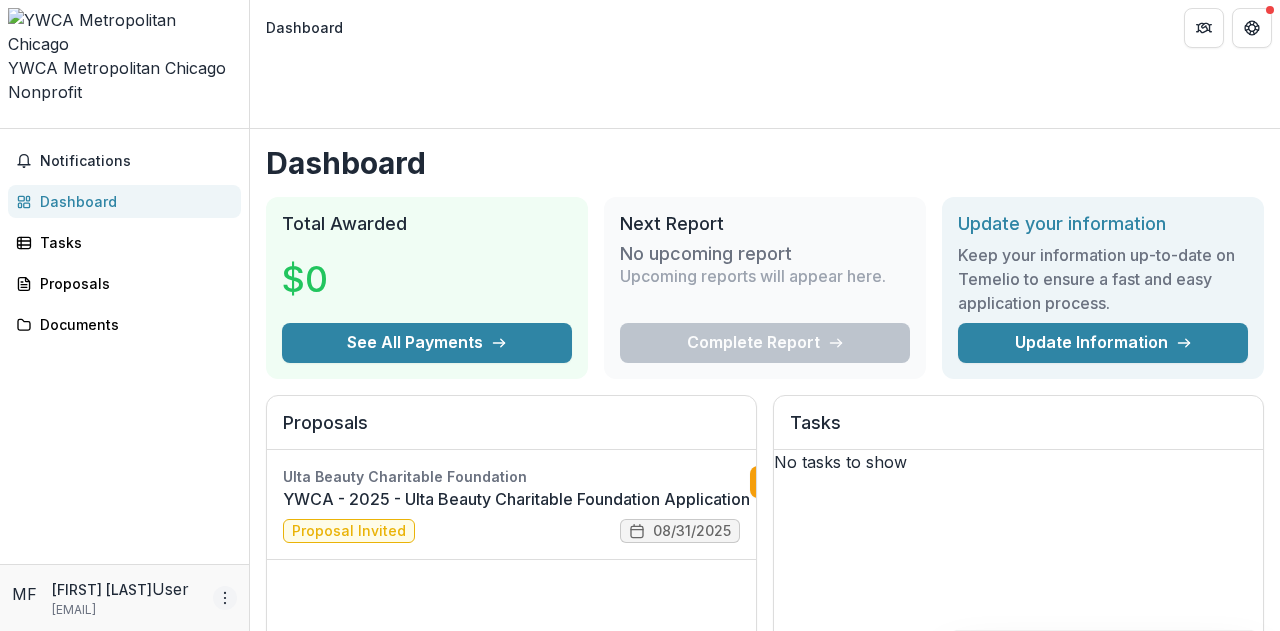 click 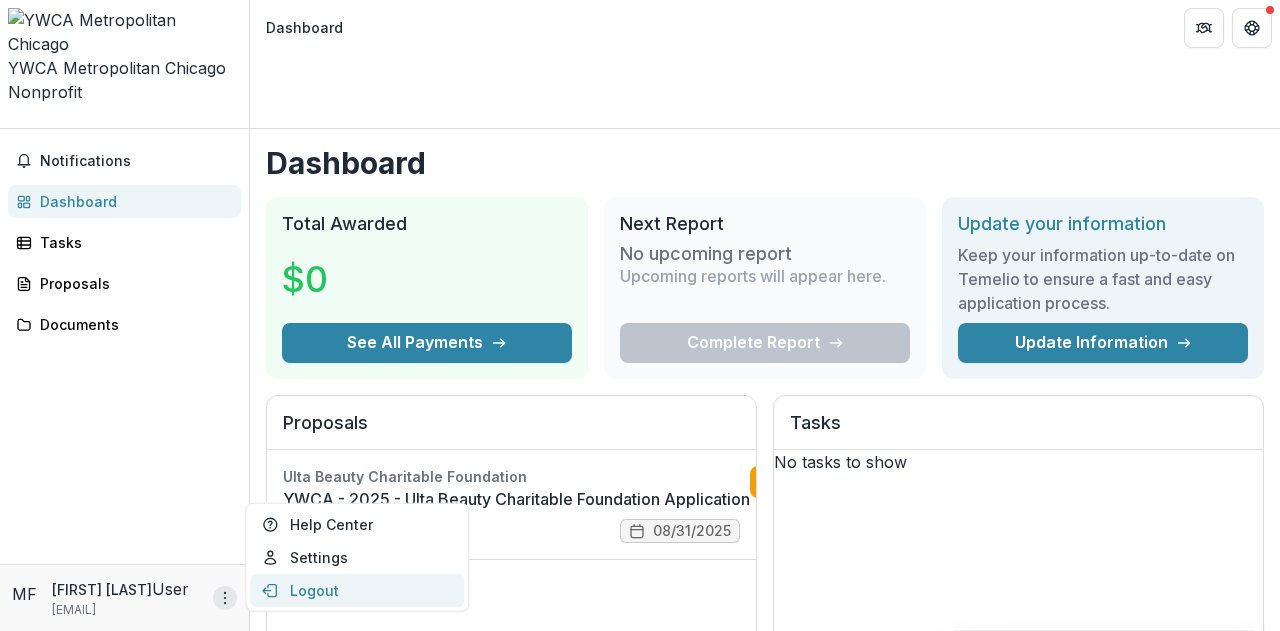 click on "Logout" at bounding box center [357, 590] 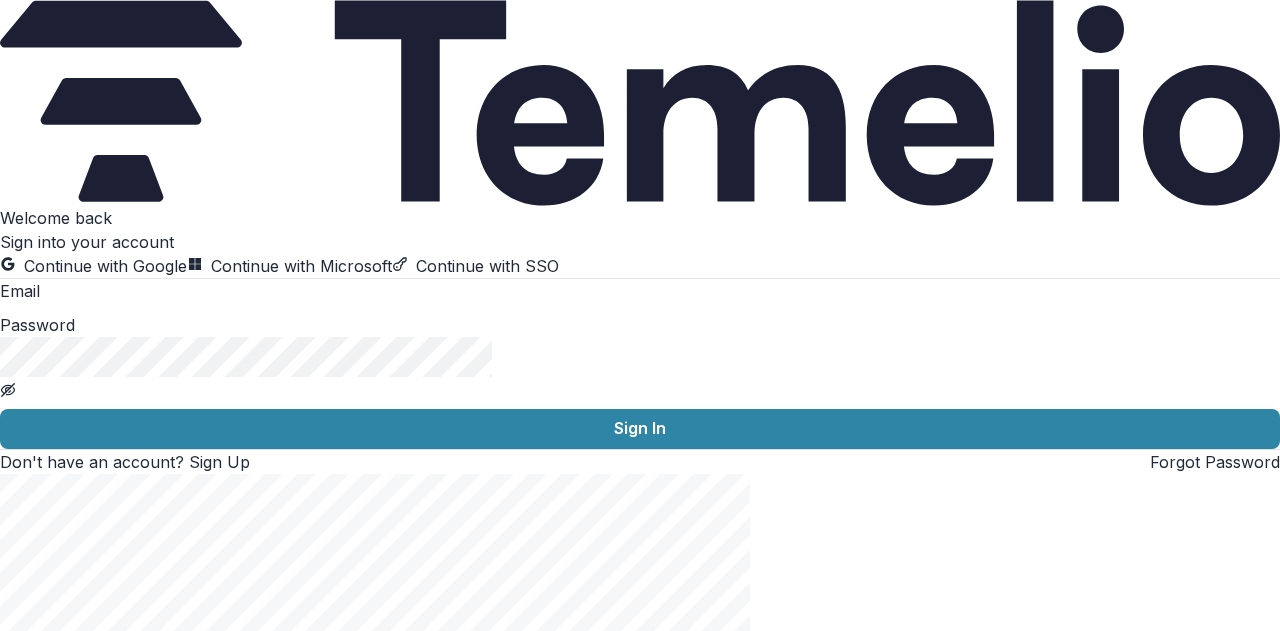 click at bounding box center (120, 293) 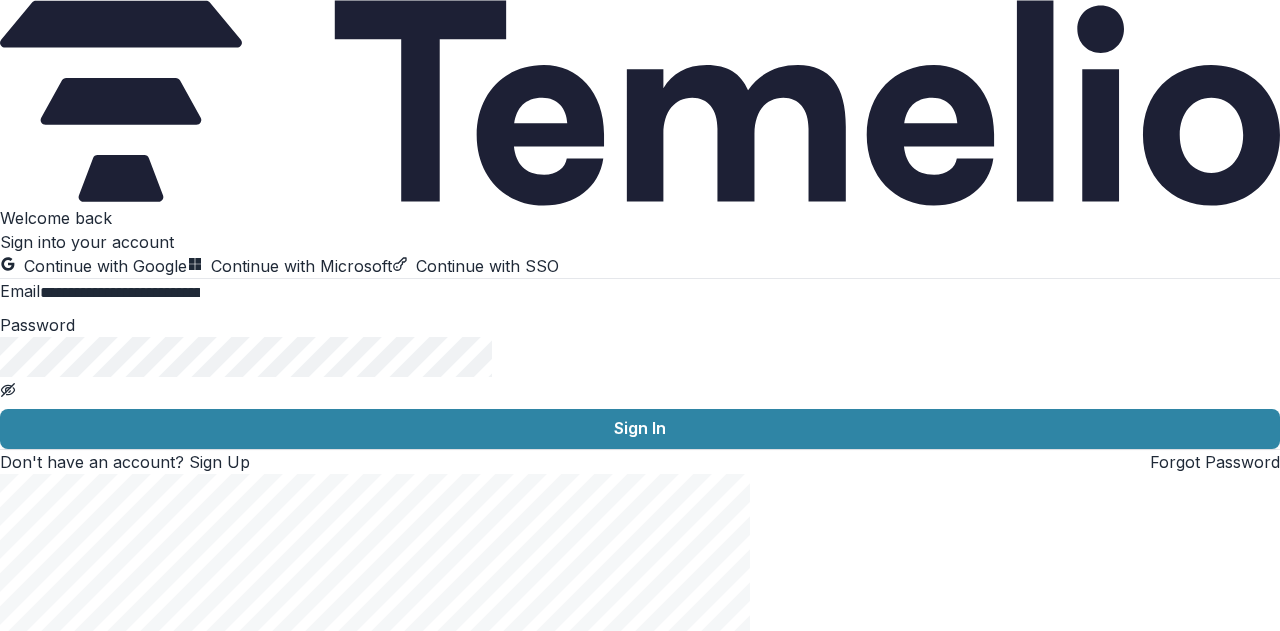 click 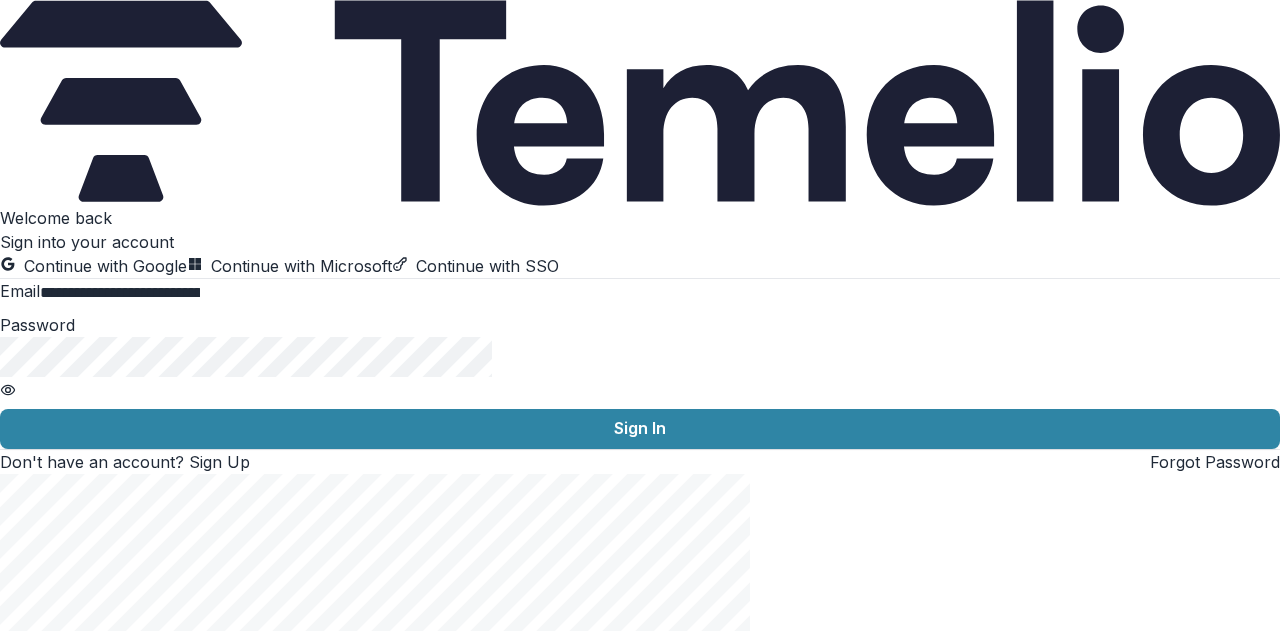 click on "**********" at bounding box center [640, 340] 